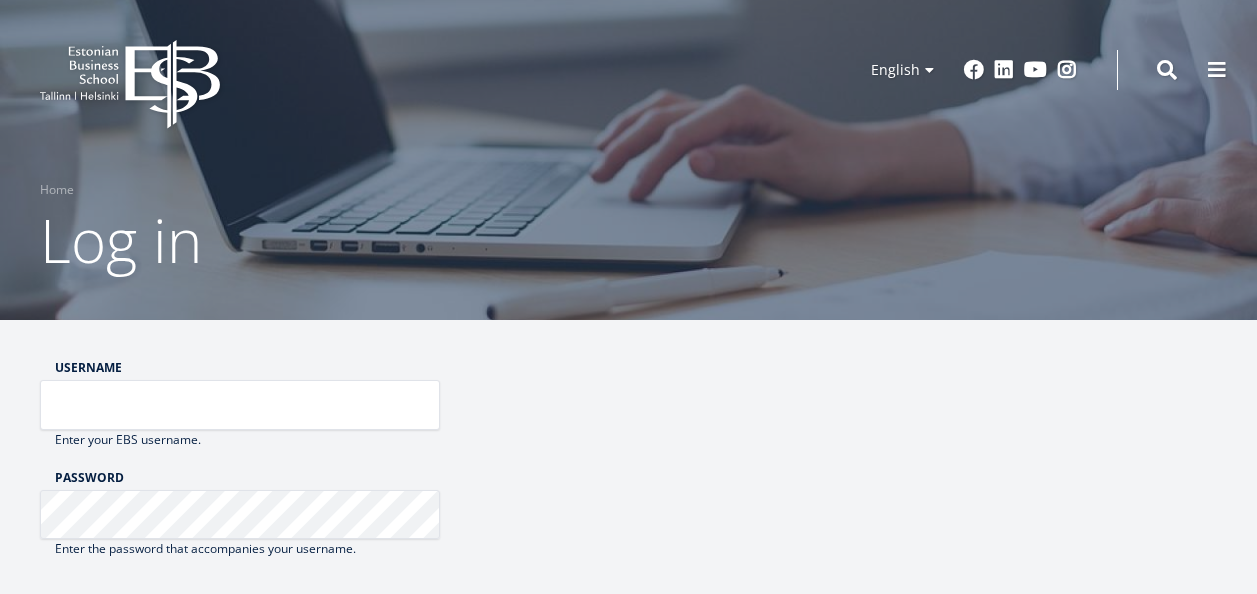 scroll, scrollTop: 0, scrollLeft: 0, axis: both 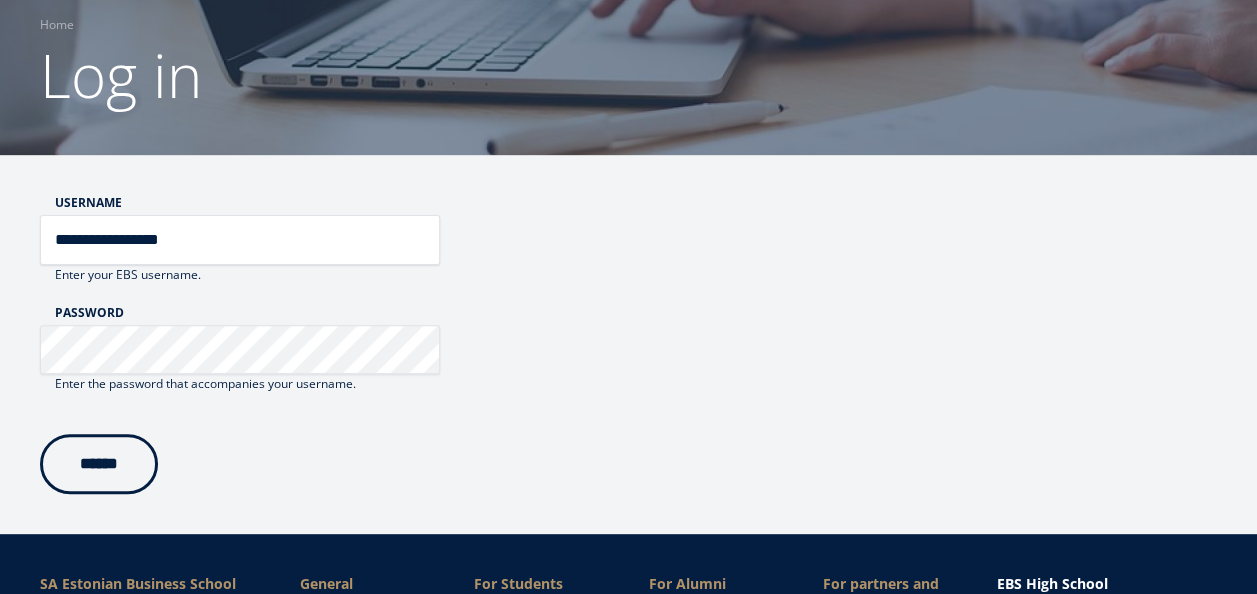 type on "**********" 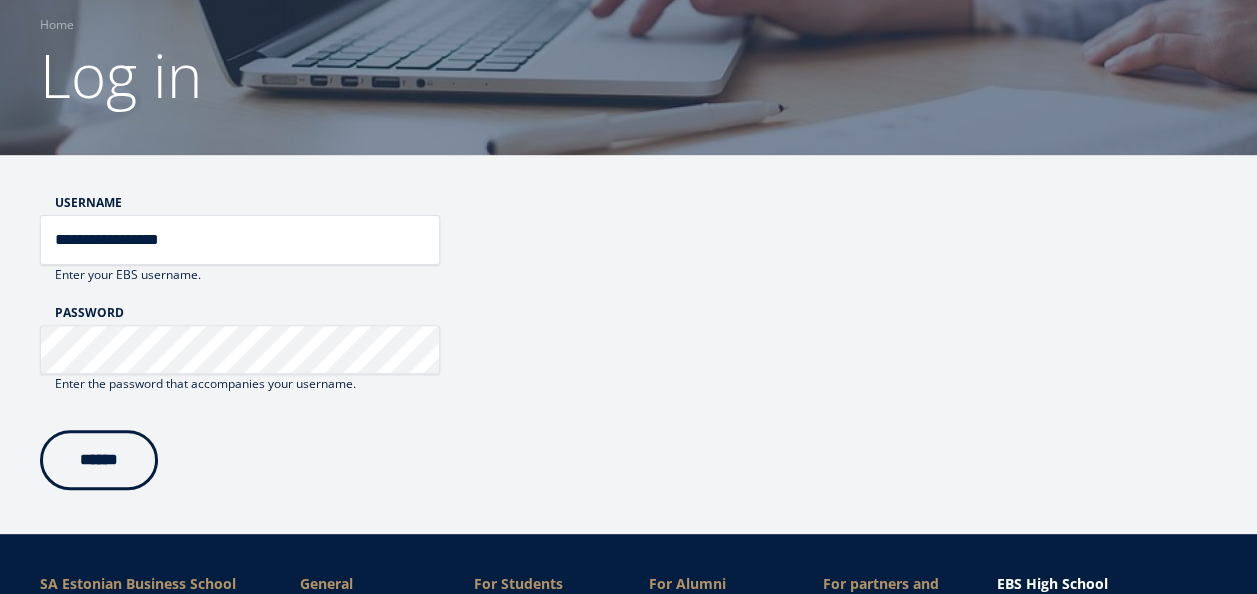 click on "******" at bounding box center [99, 460] 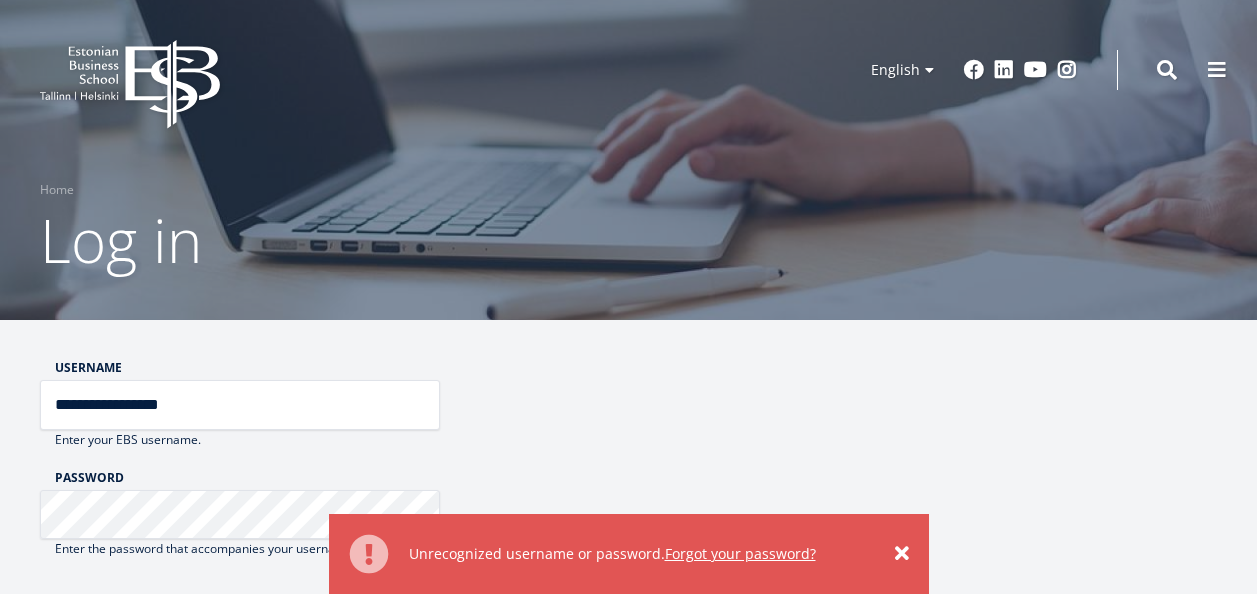 scroll, scrollTop: 0, scrollLeft: 0, axis: both 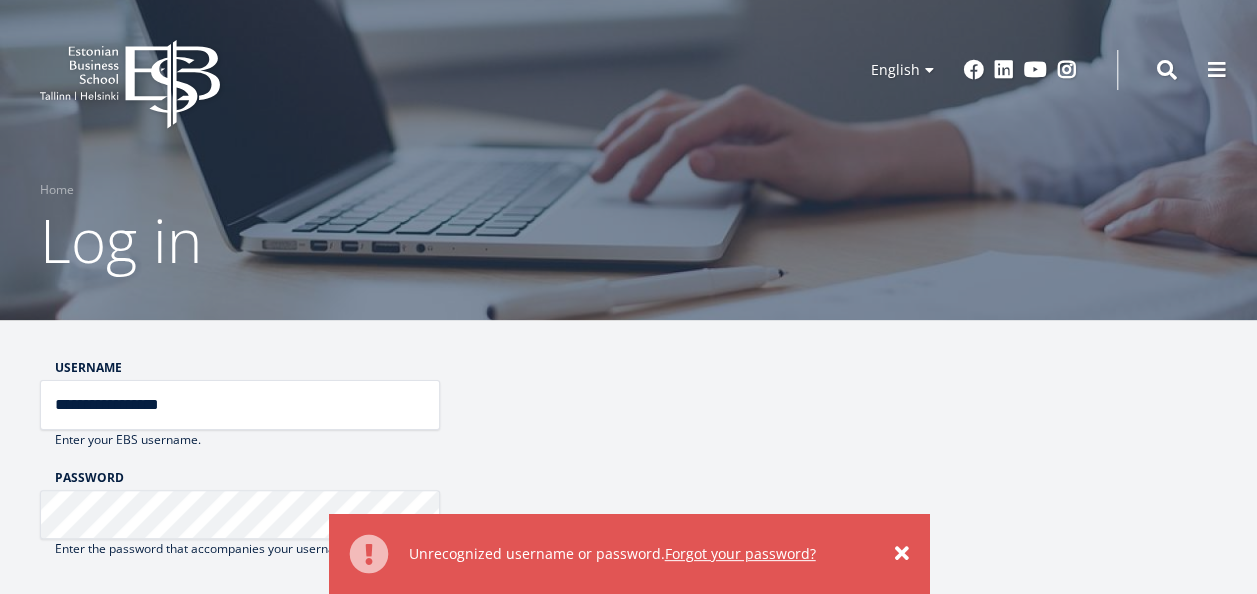 click on "**********" at bounding box center (240, 405) 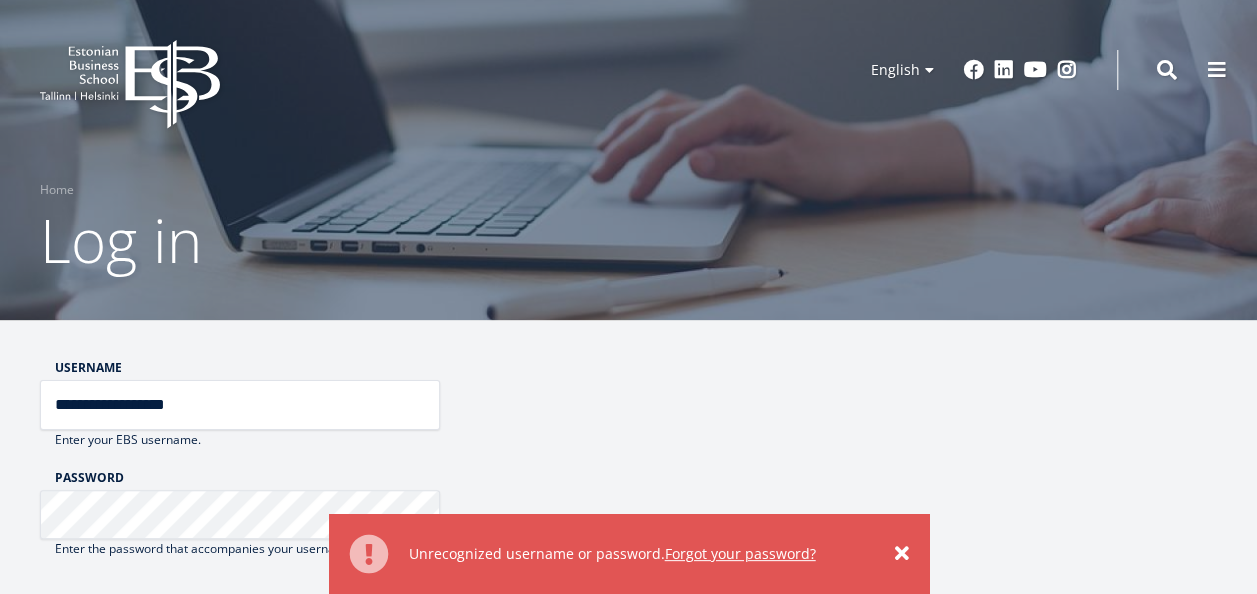 type on "**********" 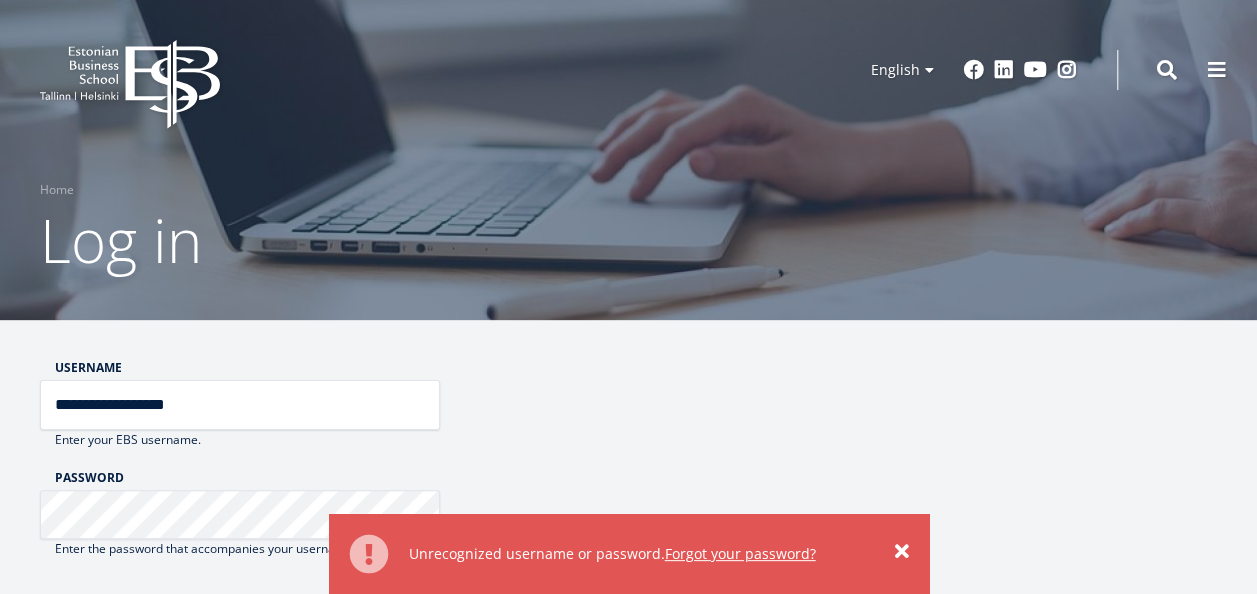 click on "×" at bounding box center [902, 552] 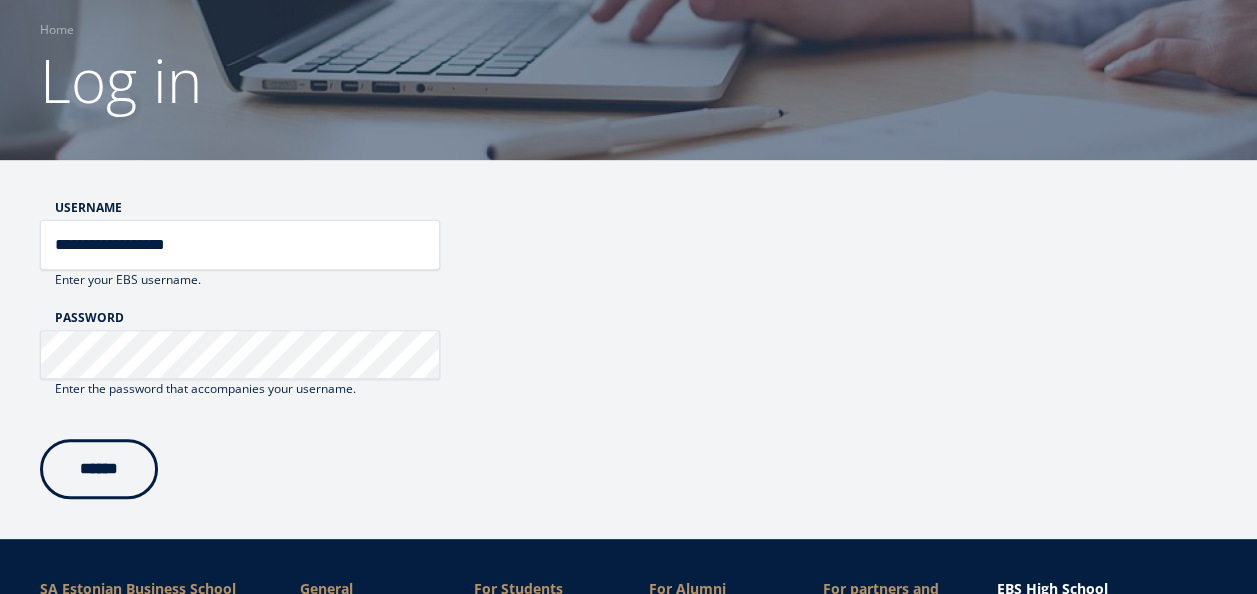 scroll, scrollTop: 171, scrollLeft: 0, axis: vertical 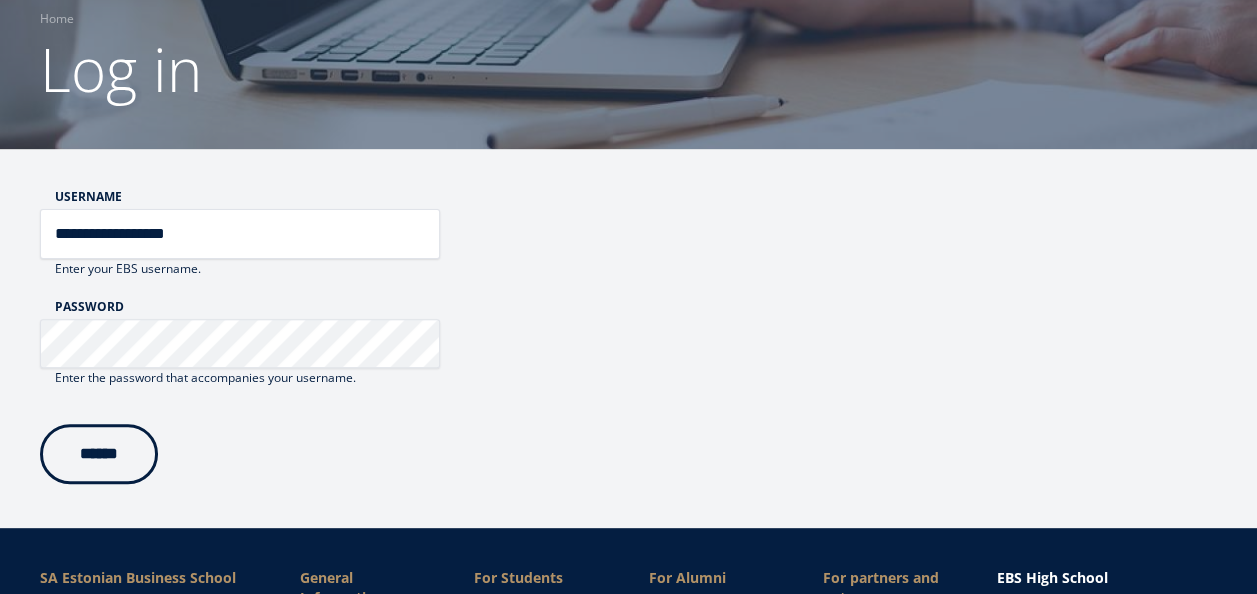 click on "******" at bounding box center [99, 454] 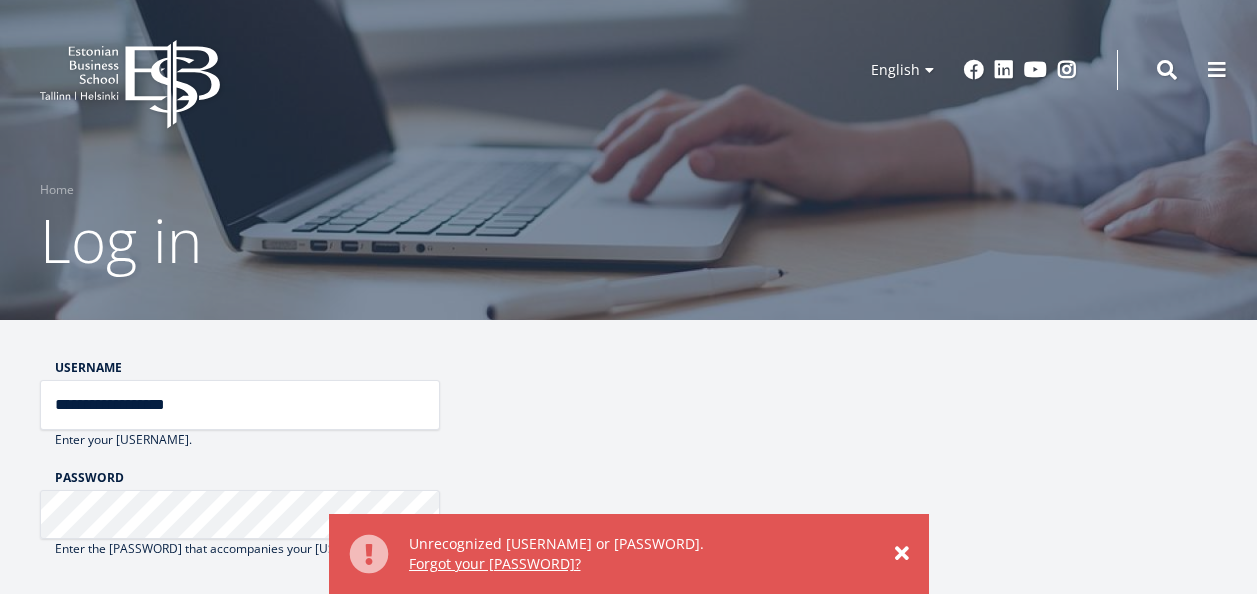 scroll, scrollTop: 0, scrollLeft: 0, axis: both 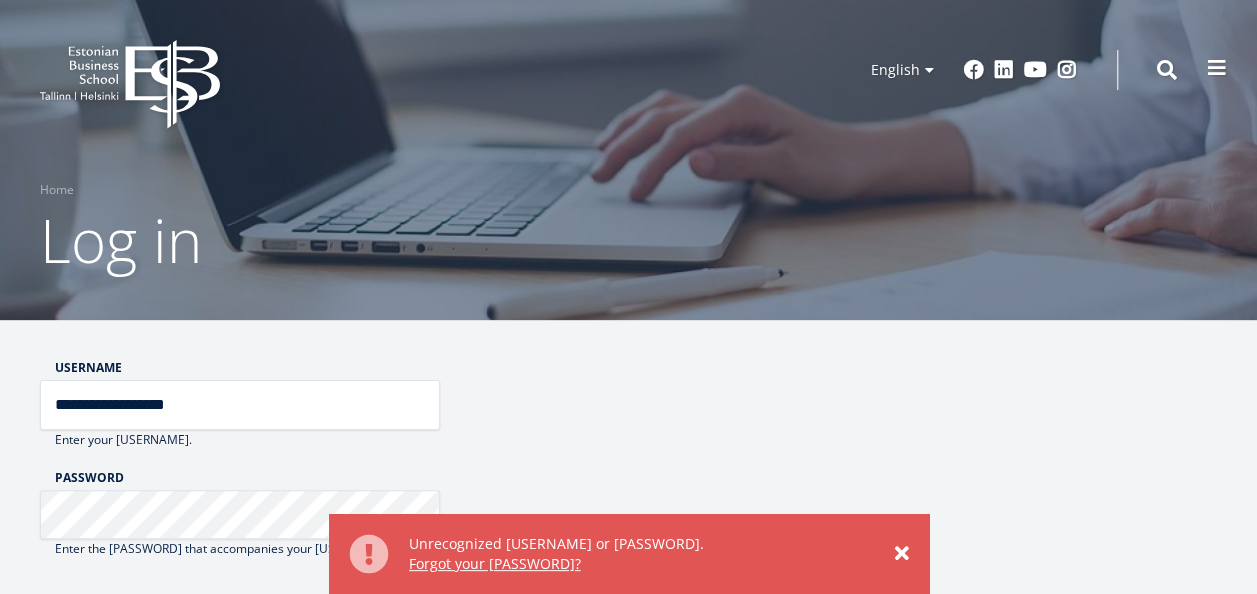 click at bounding box center [1217, 68] 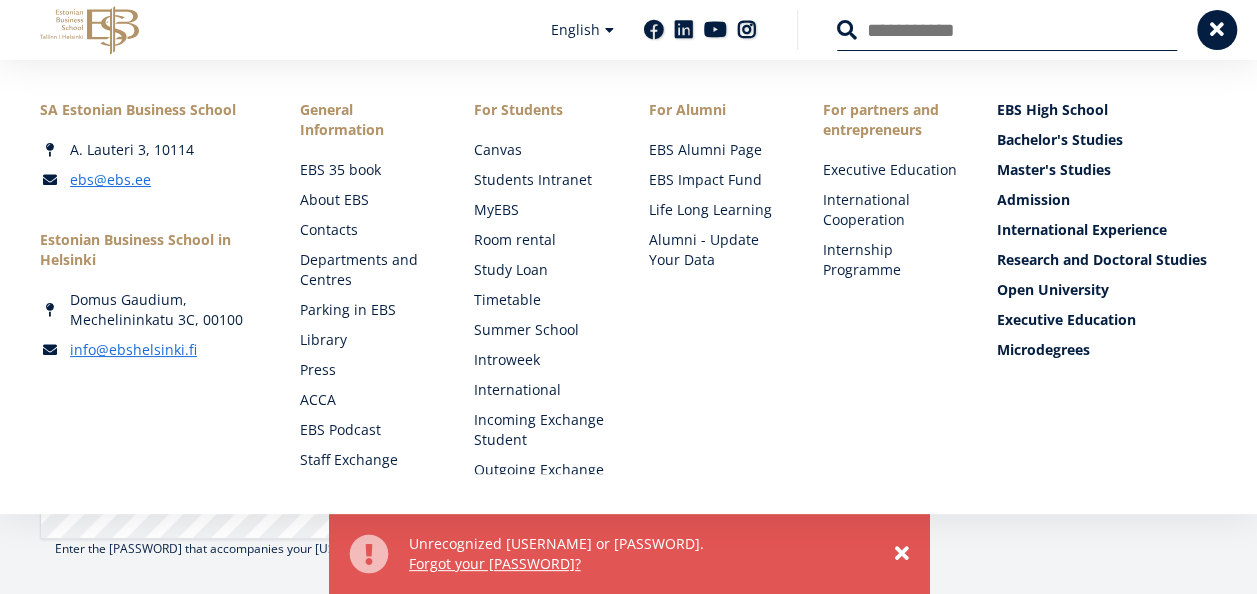 click on "Canvas
Students Intranet
MyEBS
Room rental
Study Loan
Timetable
Summer School
Introweek
International
Incoming Exchange Student
Outgoing Exchange Student
Erasmus+ Traineeship
Student Council" at bounding box center [541, 360] 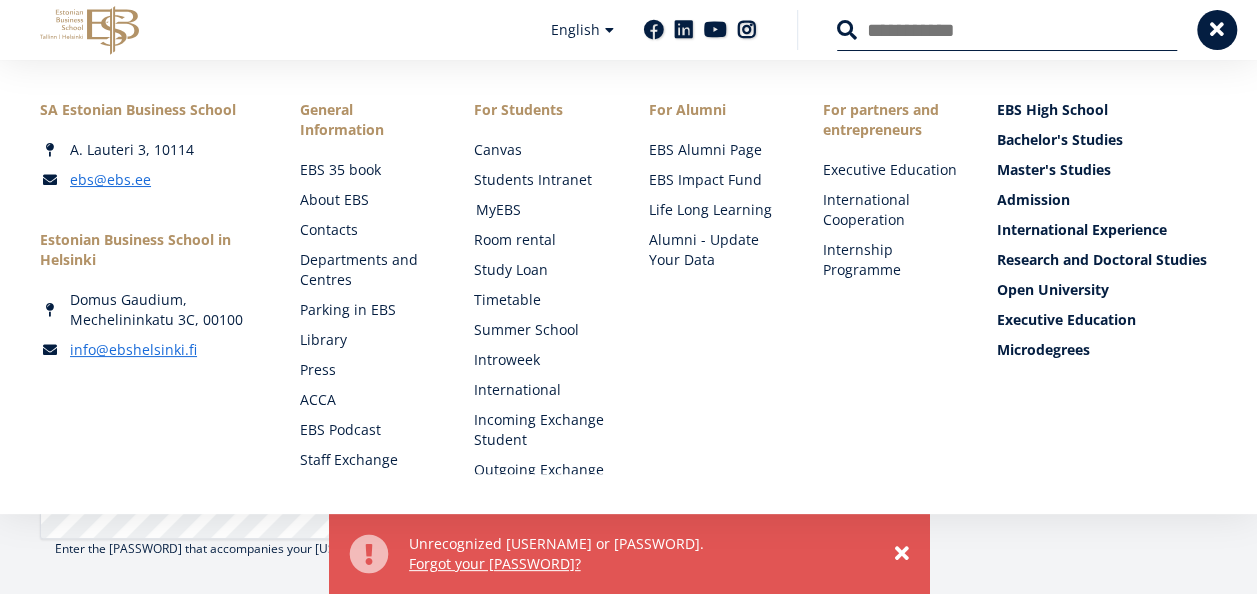 click on "MyEBS" at bounding box center (543, 210) 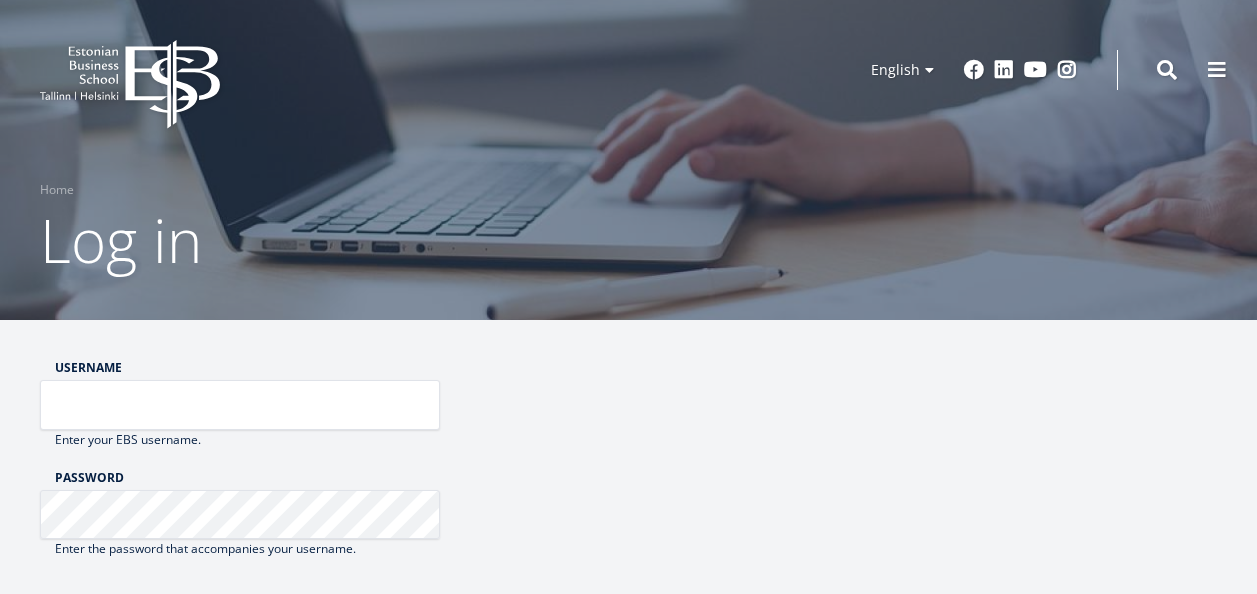 scroll, scrollTop: 0, scrollLeft: 0, axis: both 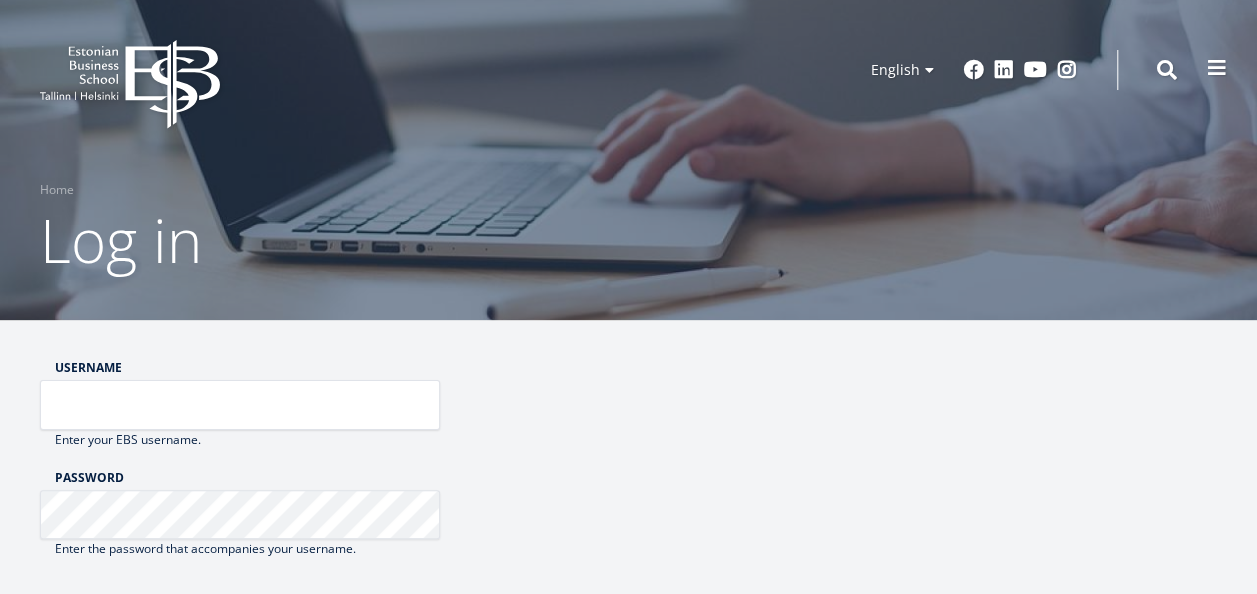 click at bounding box center (1217, 68) 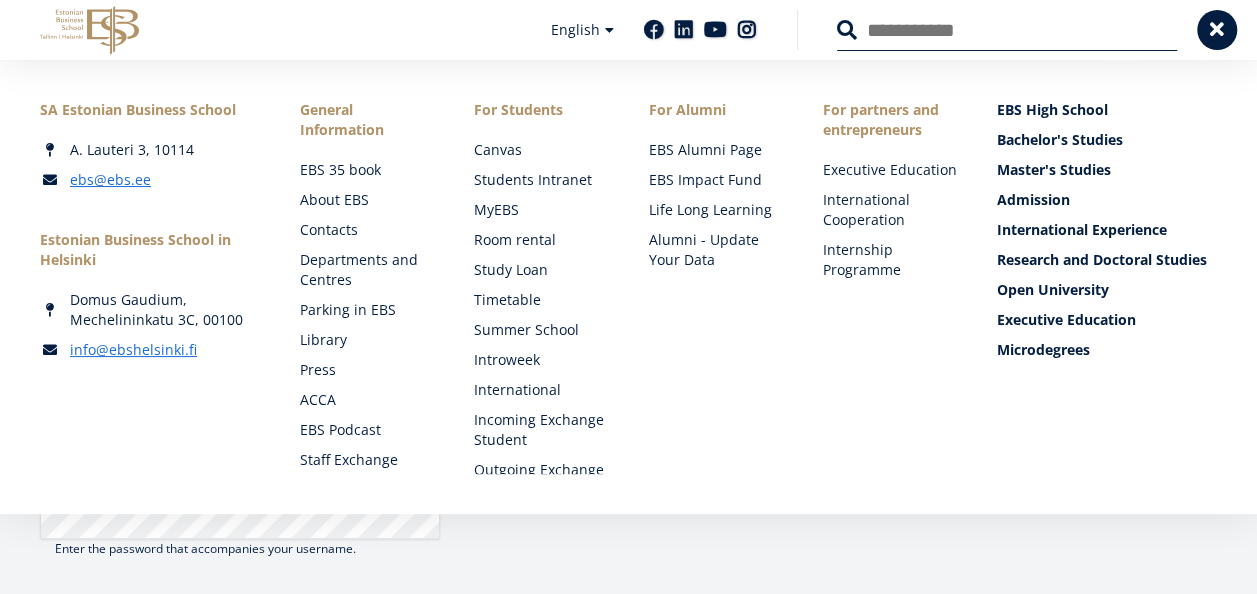 type 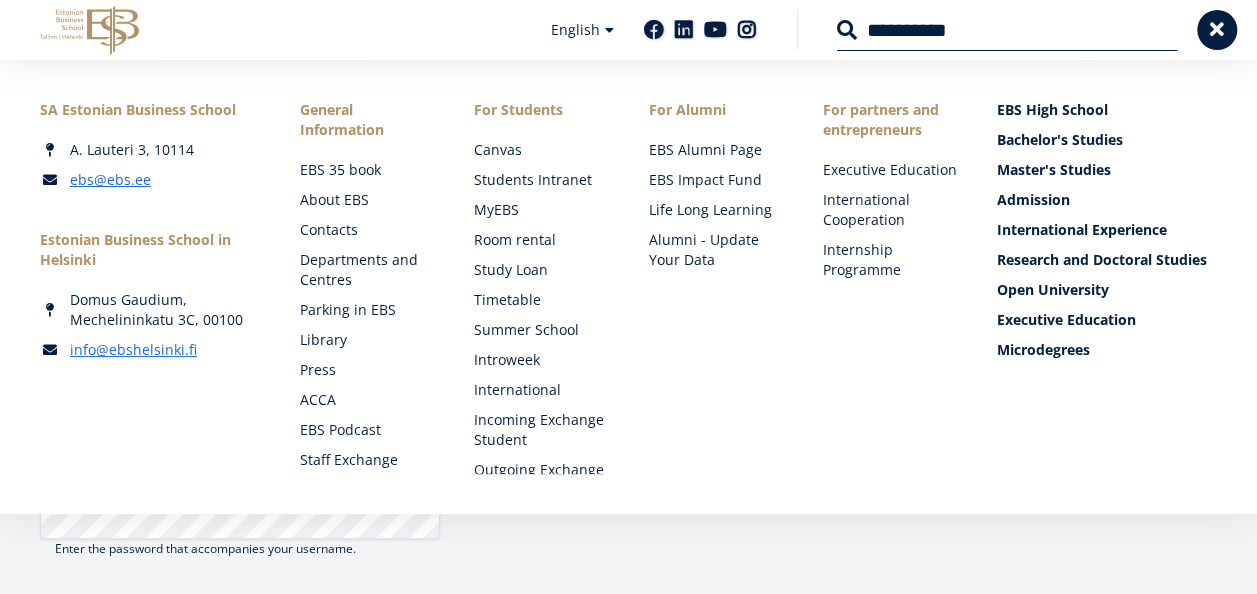 type on "**********" 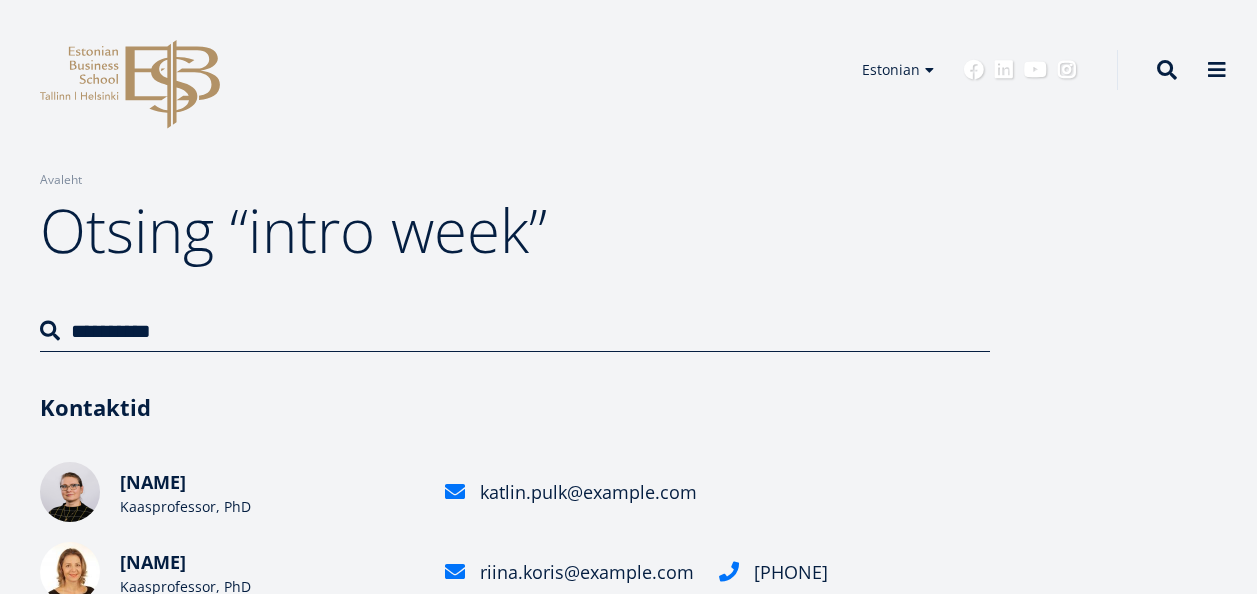 scroll, scrollTop: 0, scrollLeft: 0, axis: both 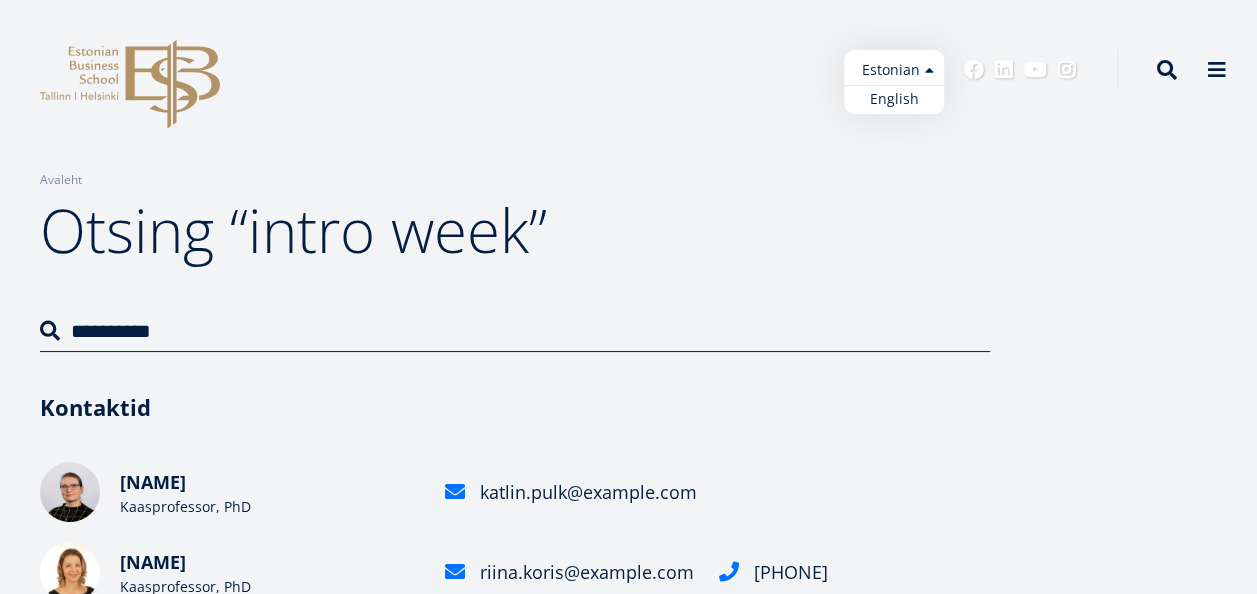 click on "Estonian English" at bounding box center [894, 82] 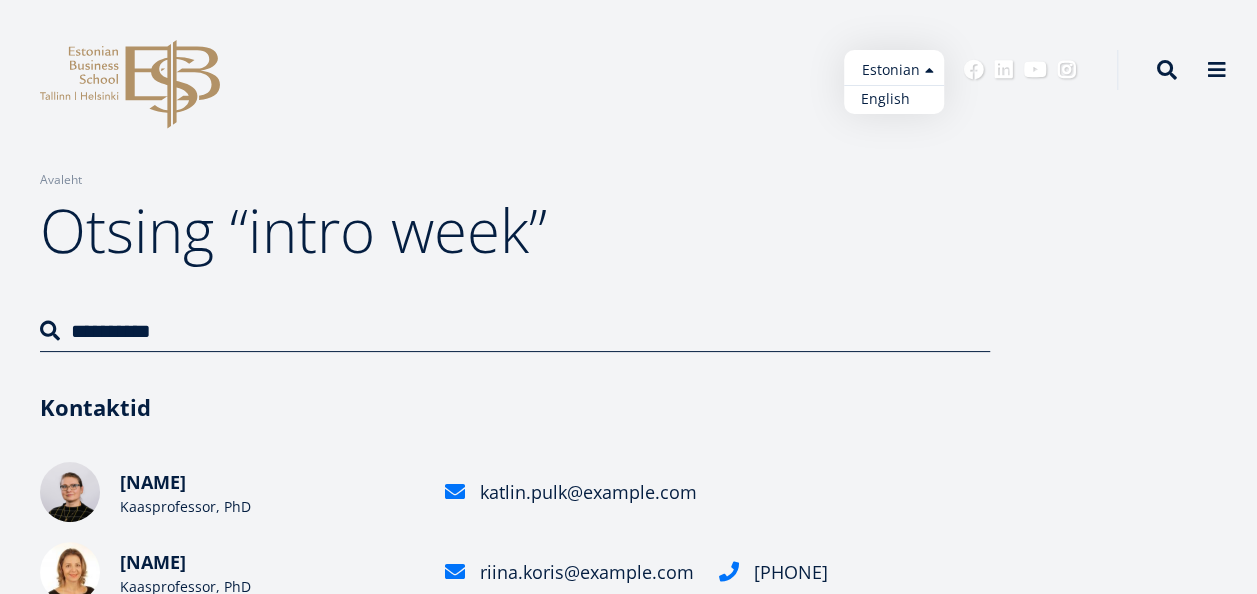 click on "English" at bounding box center (894, 99) 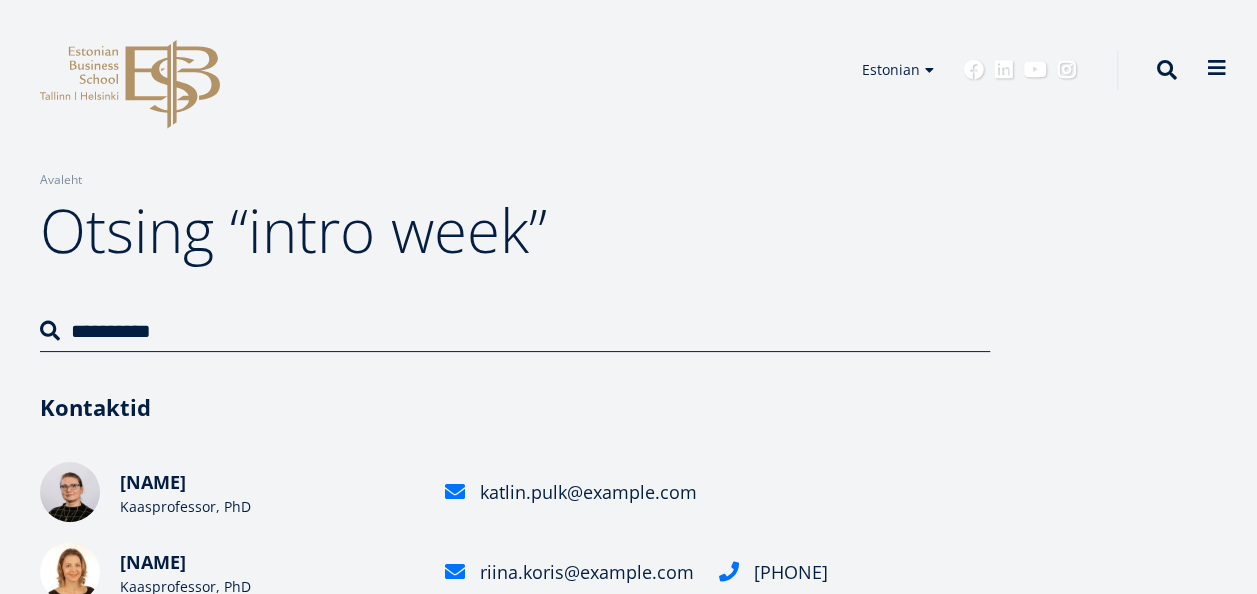 click at bounding box center (1217, 68) 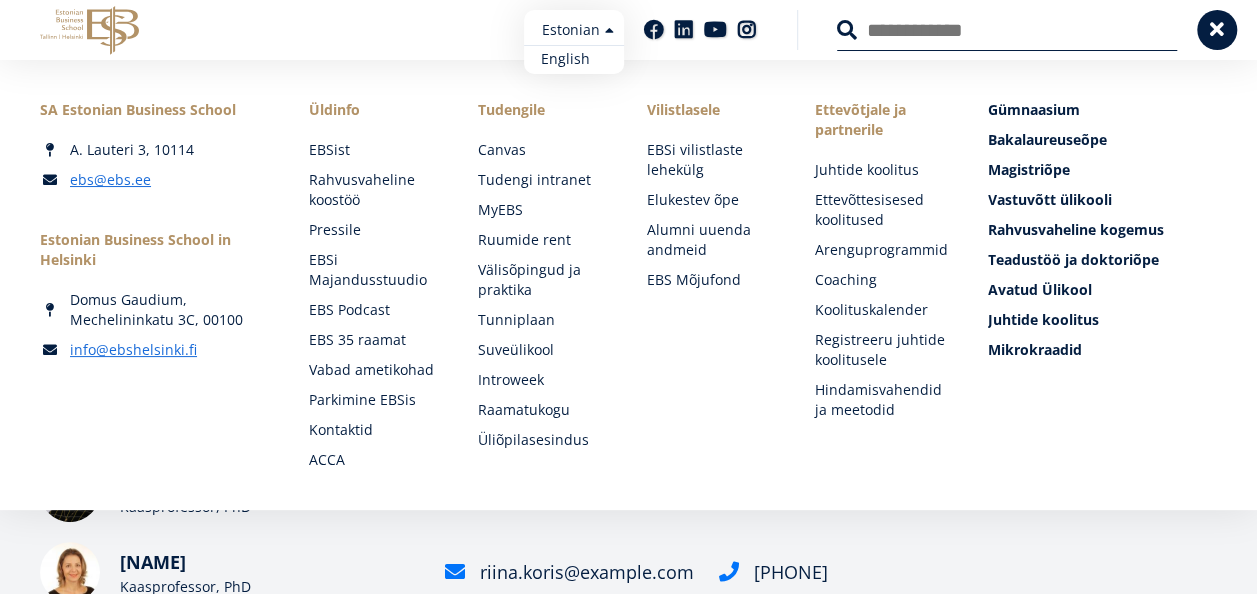click on "English" at bounding box center (574, 59) 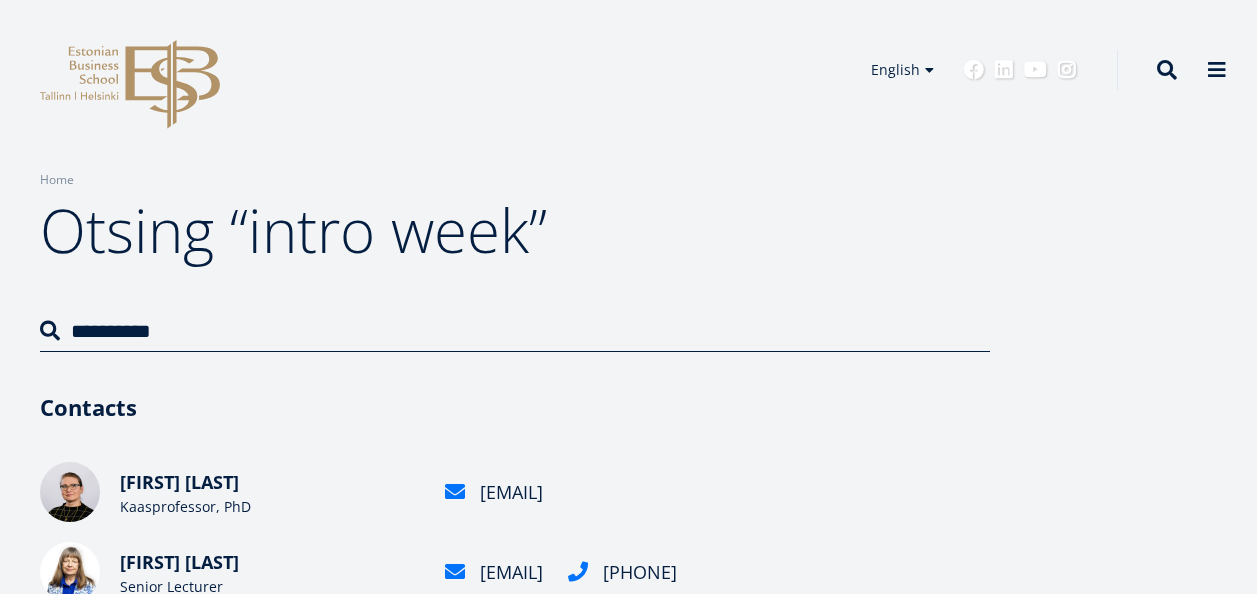 scroll, scrollTop: 0, scrollLeft: 0, axis: both 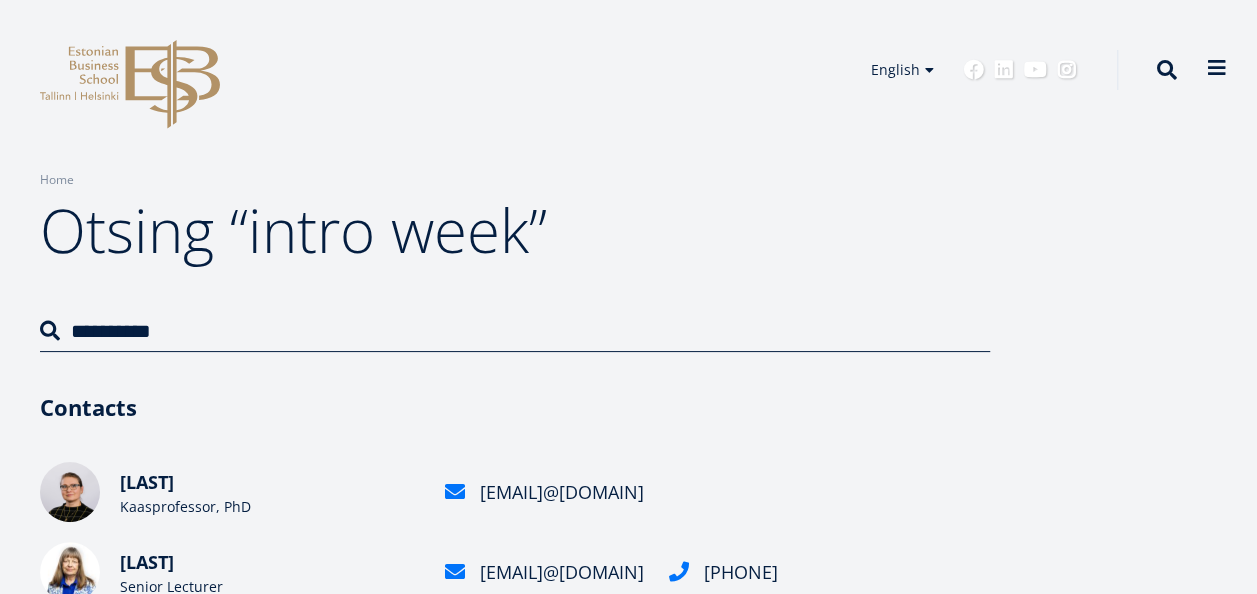click at bounding box center [1217, 68] 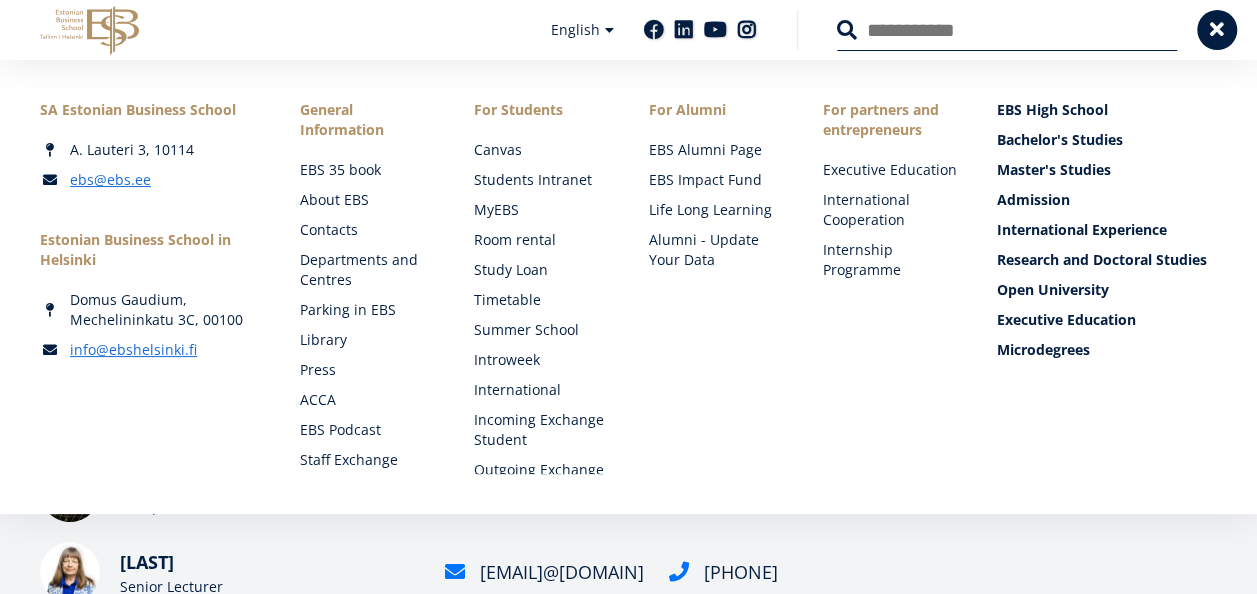 click 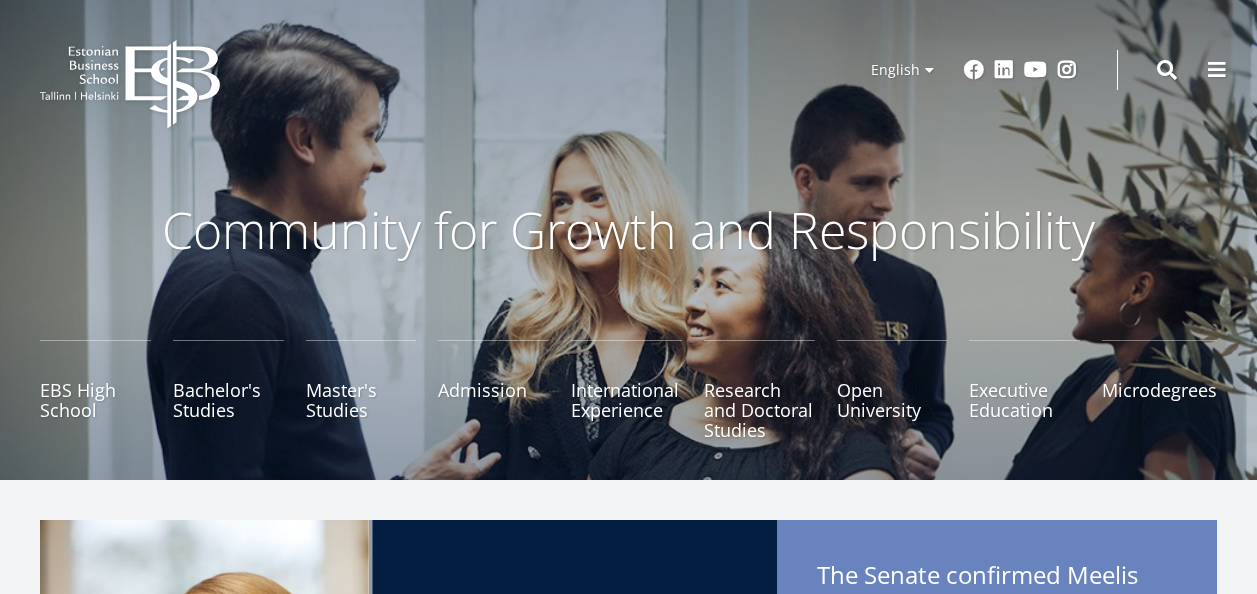 scroll, scrollTop: 0, scrollLeft: 0, axis: both 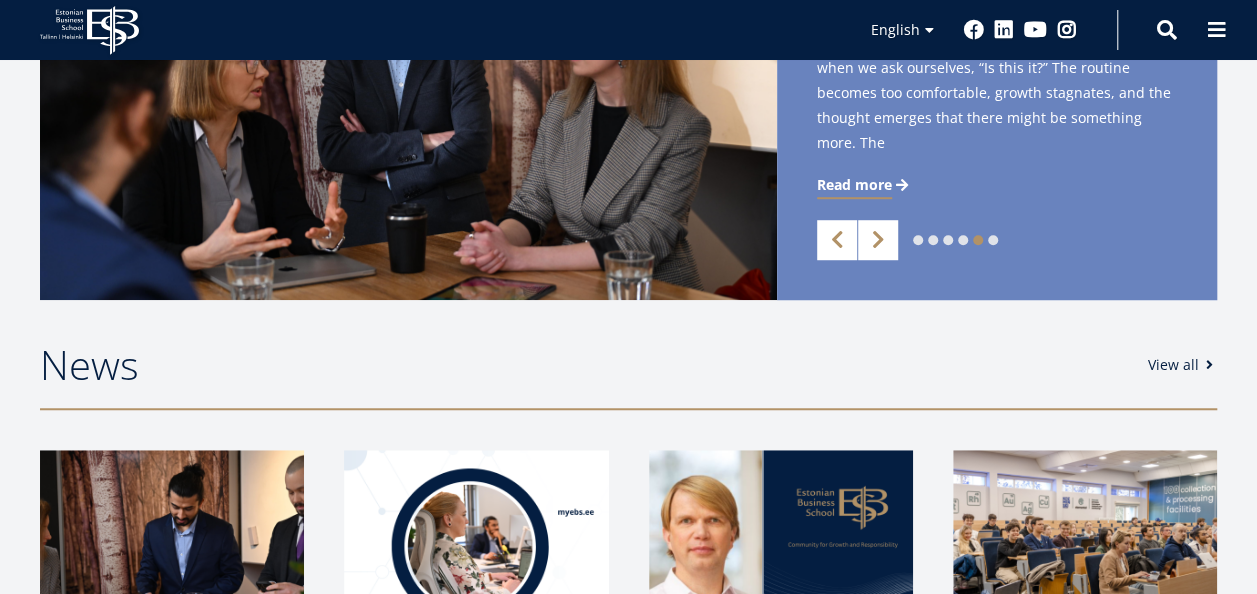 click on "View all" at bounding box center (1183, 365) 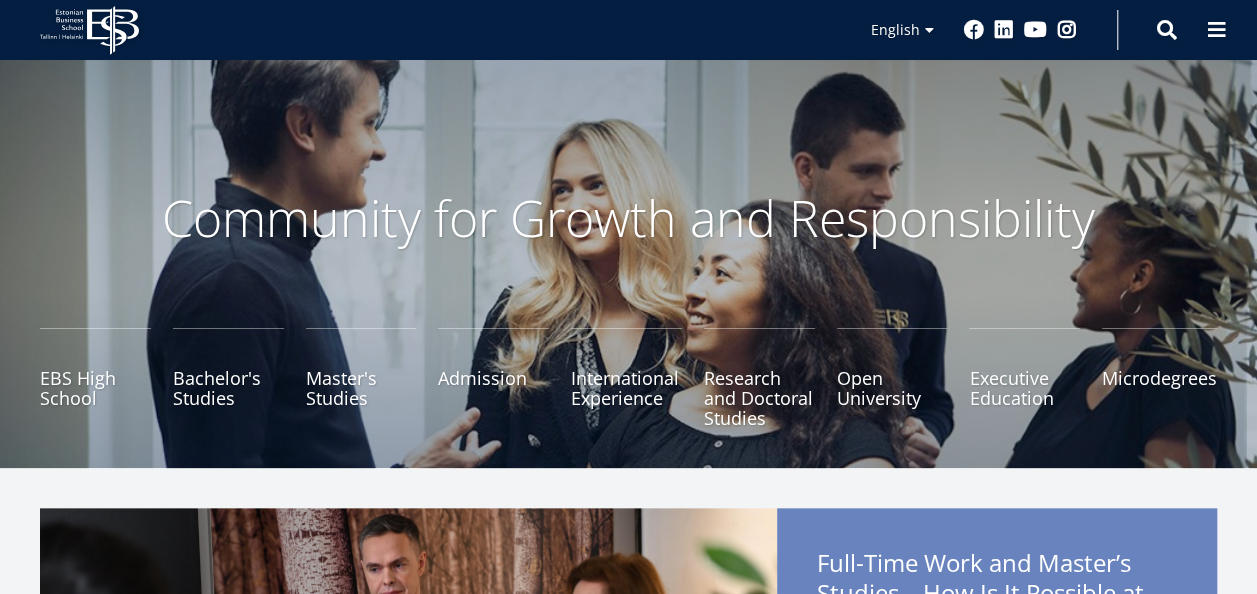 scroll, scrollTop: 0, scrollLeft: 0, axis: both 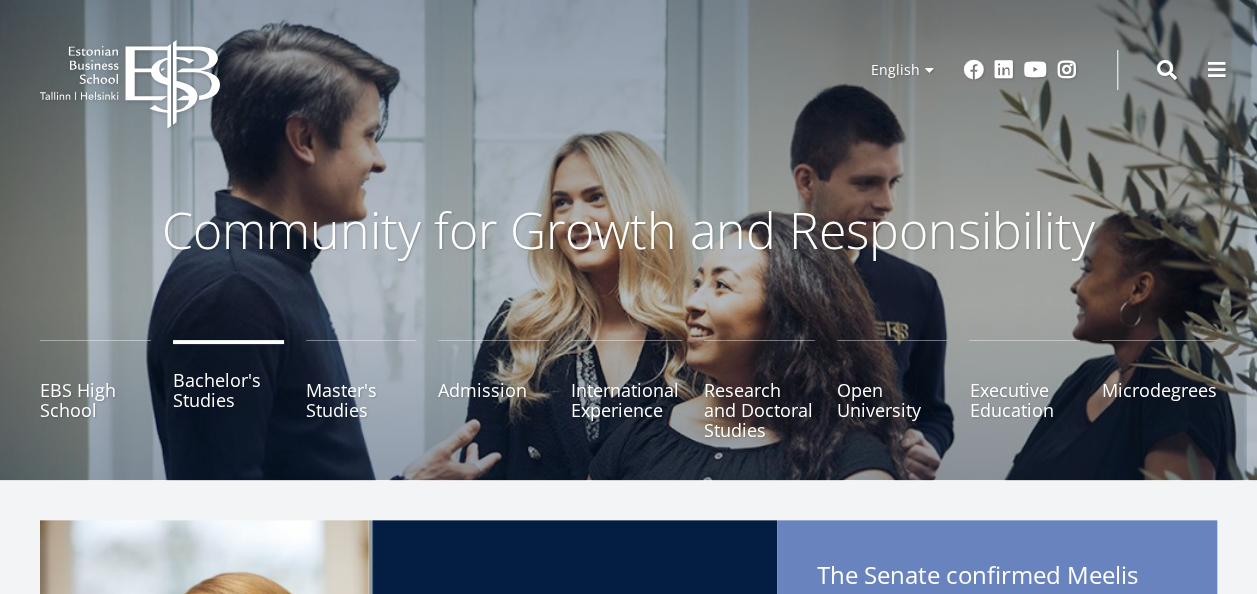 click on "Bachelor's Studies" at bounding box center (228, 390) 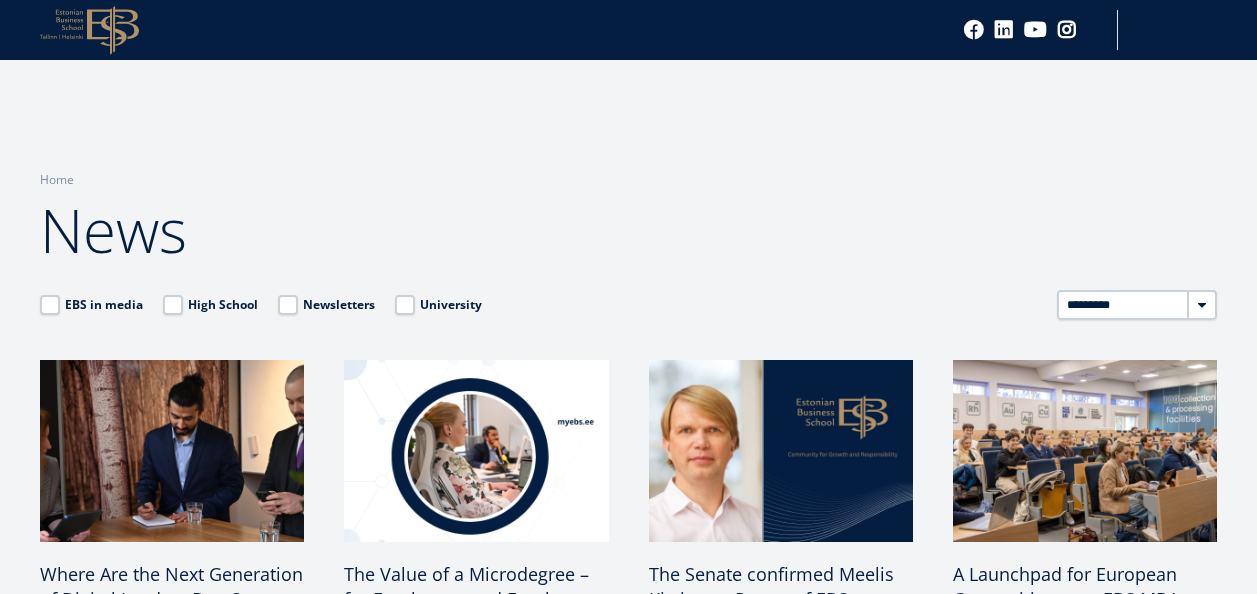 scroll, scrollTop: 300, scrollLeft: 0, axis: vertical 